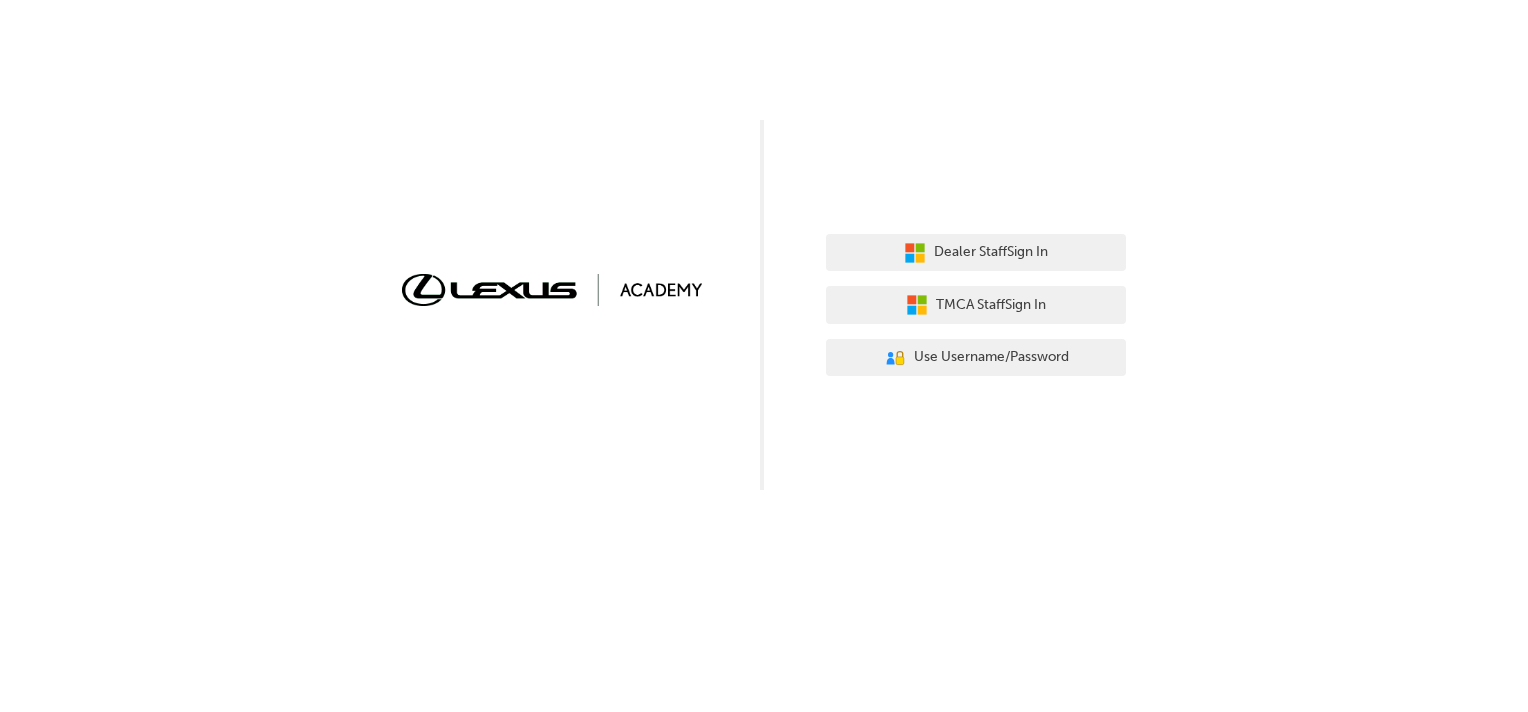 scroll, scrollTop: 0, scrollLeft: 0, axis: both 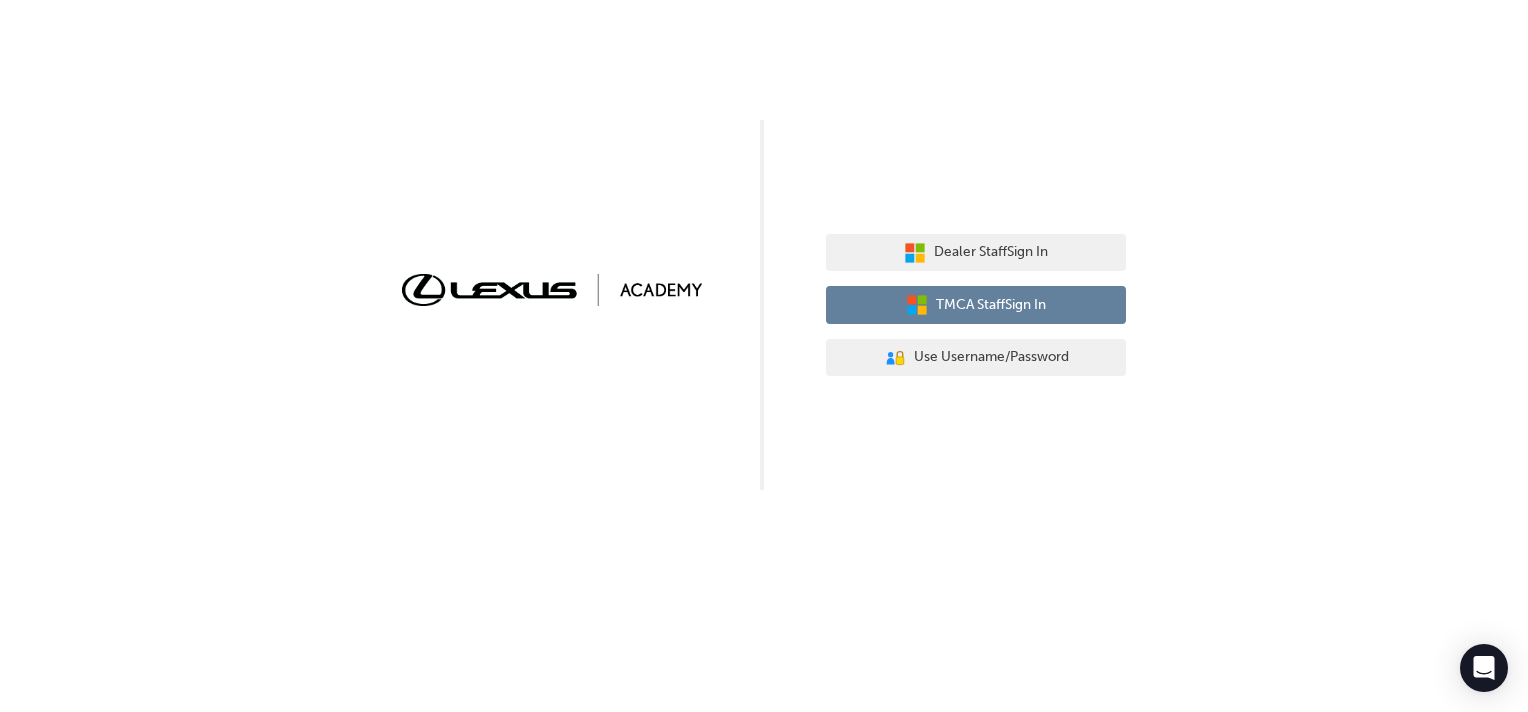 click on "TMCA Staff  Sign In" at bounding box center (991, 305) 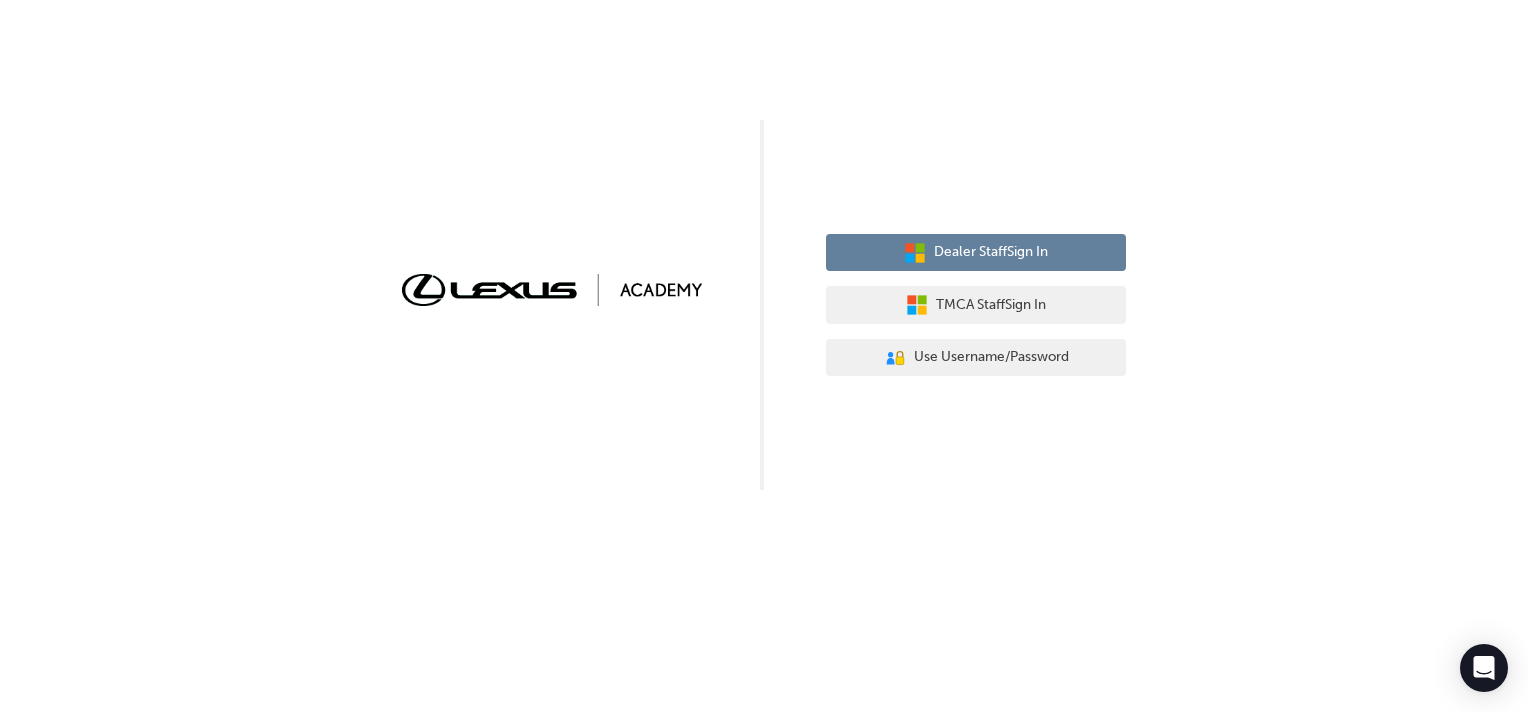 click on "Dealer Staff  Sign In" at bounding box center (991, 252) 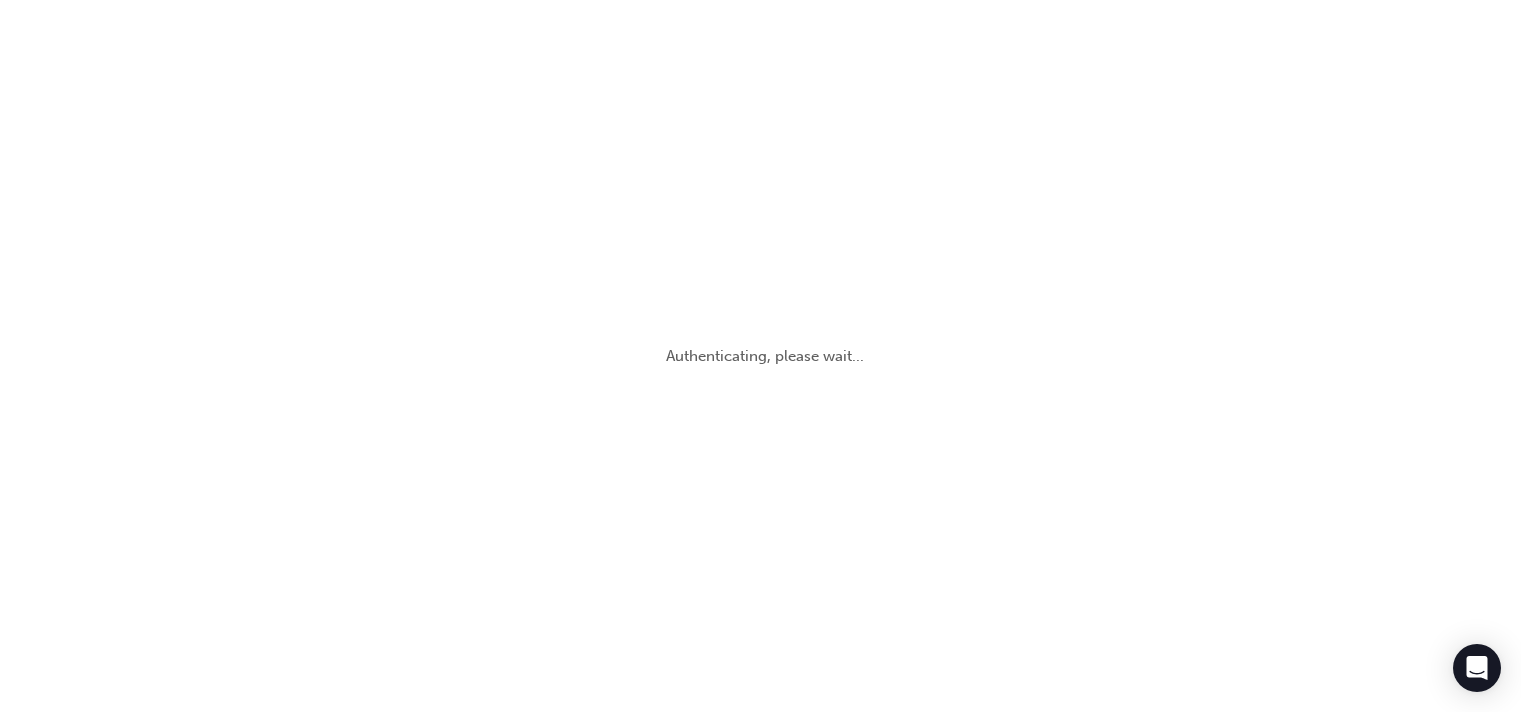 scroll, scrollTop: 0, scrollLeft: 0, axis: both 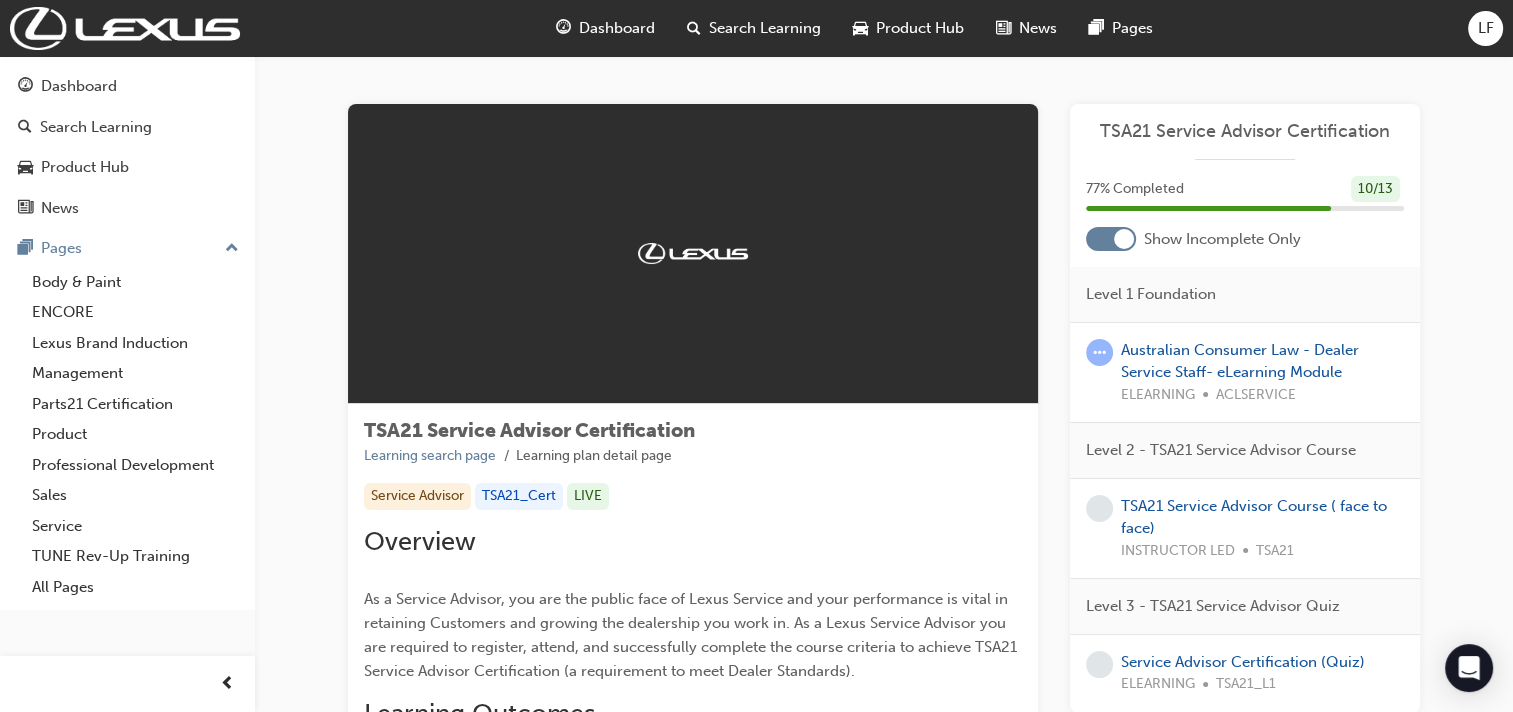 click on "Search Learning" at bounding box center [765, 28] 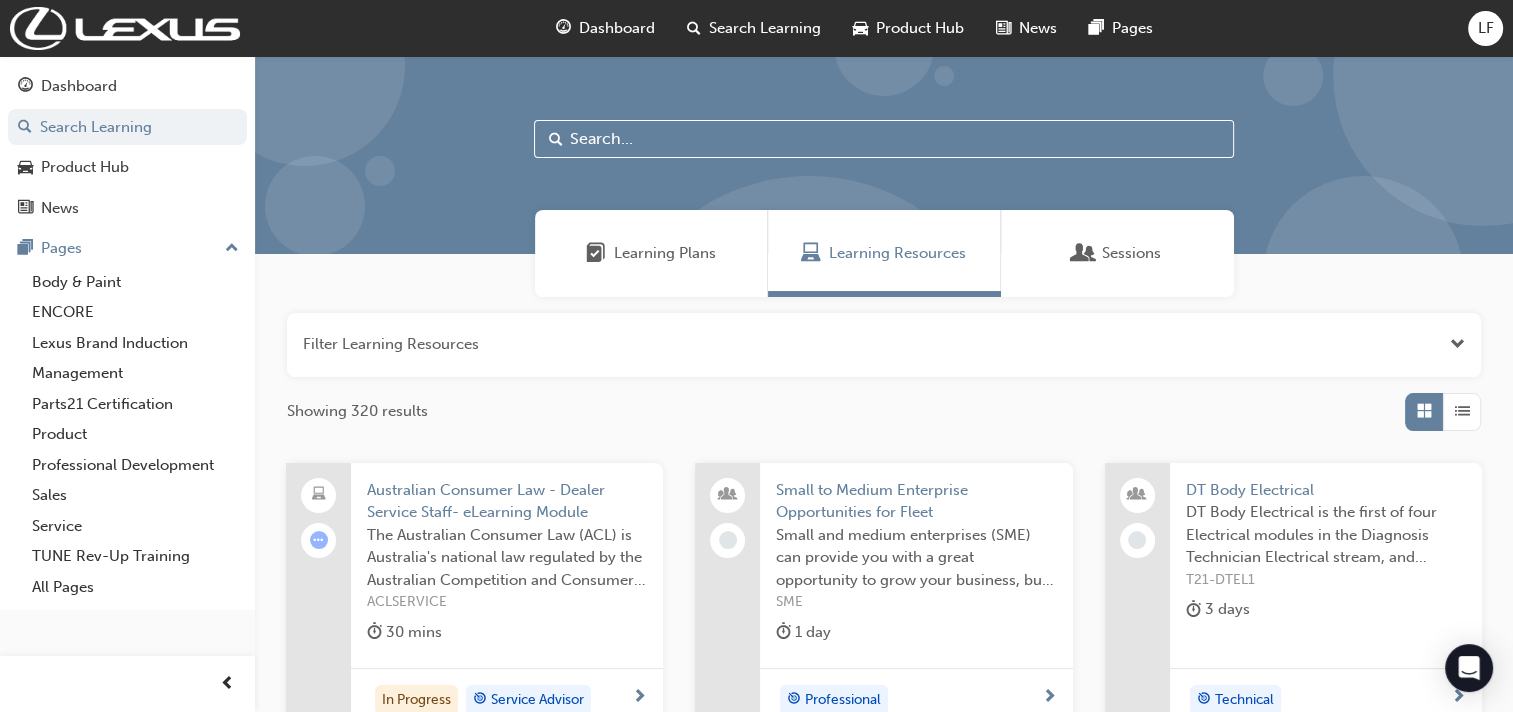 click at bounding box center [884, 139] 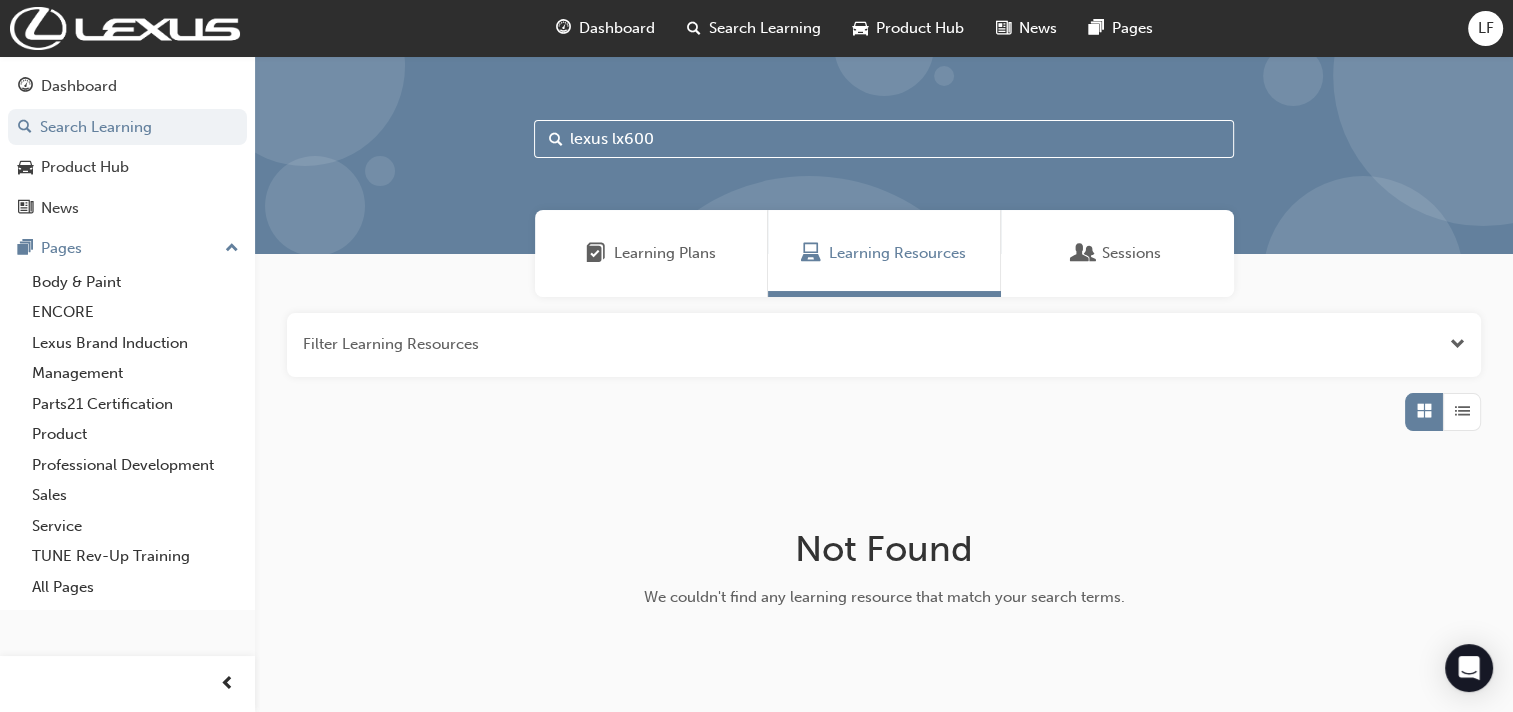 scroll, scrollTop: 0, scrollLeft: 0, axis: both 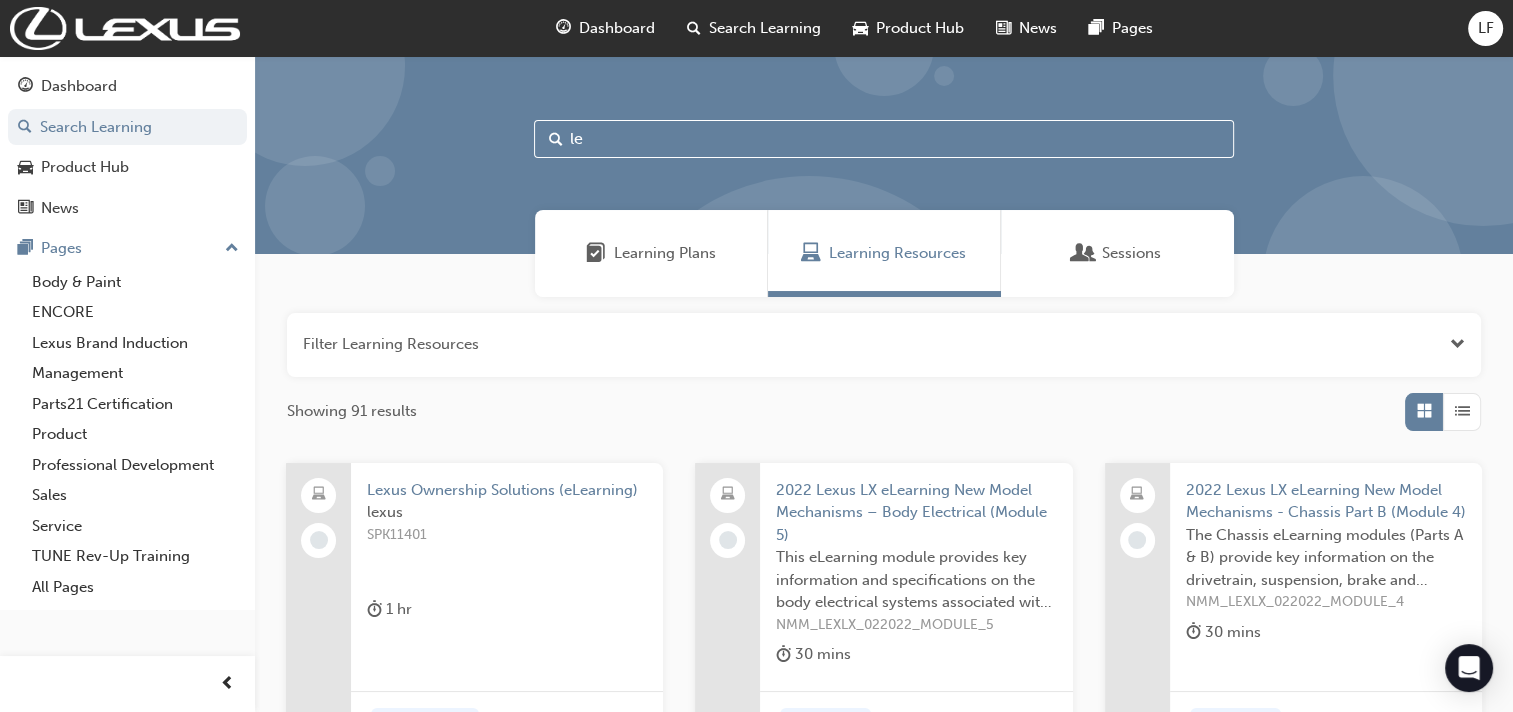 type on "l" 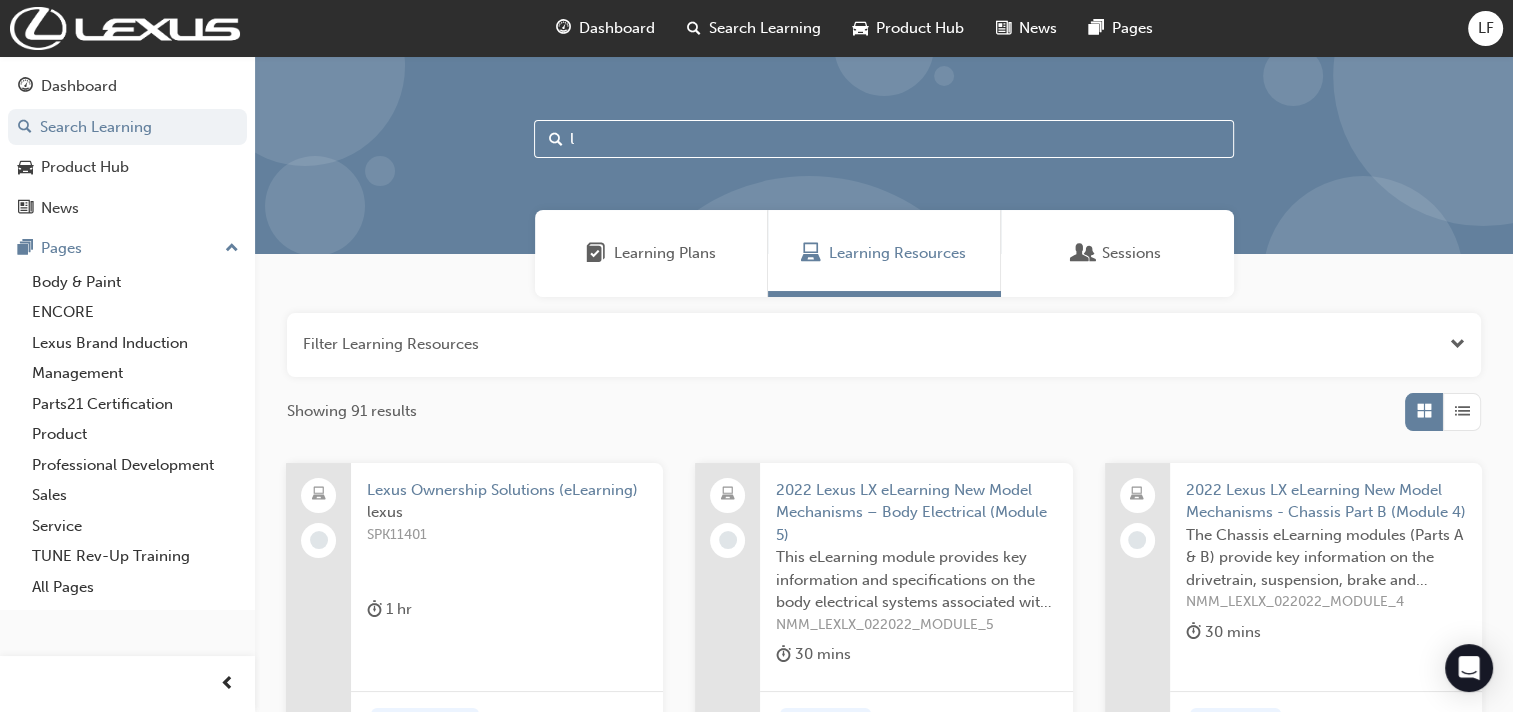 type 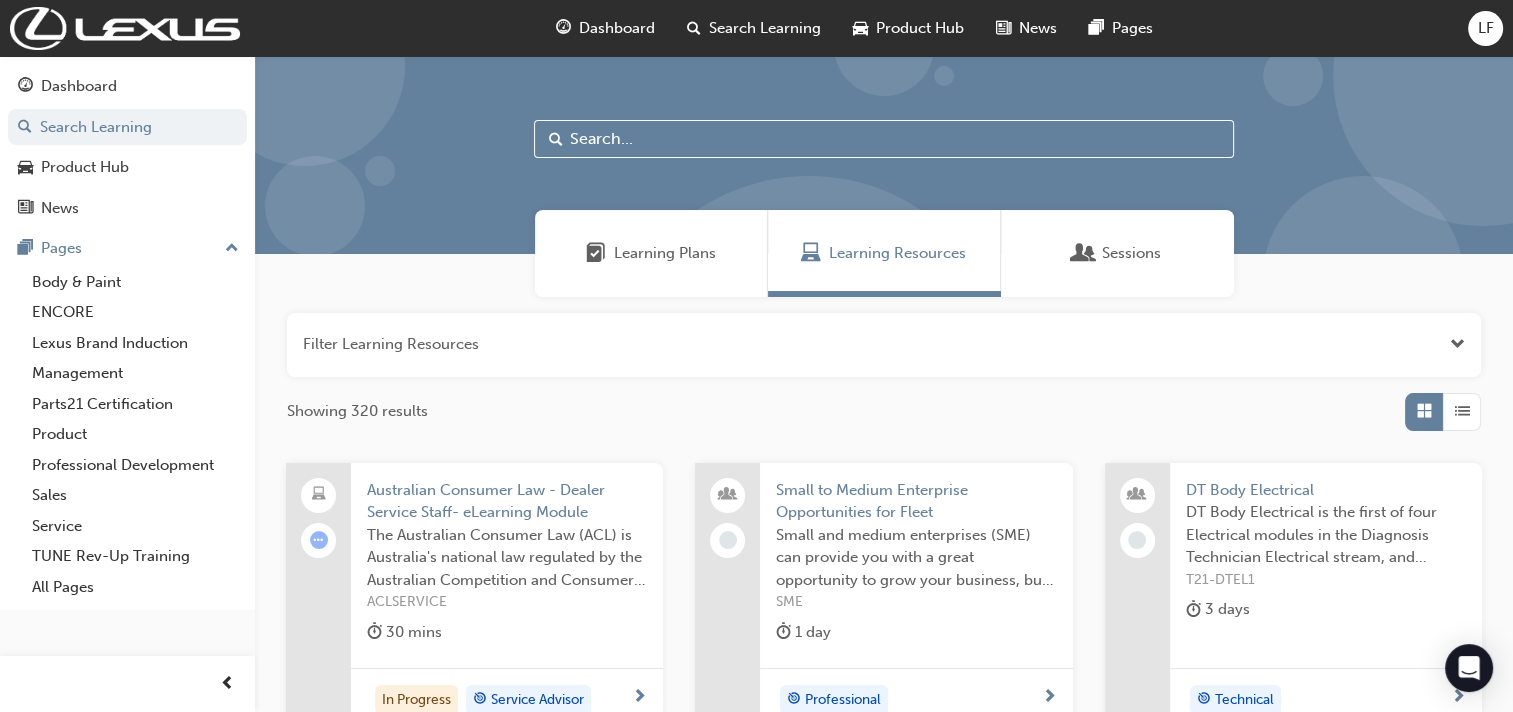 click on "Product Hub" at bounding box center (920, 28) 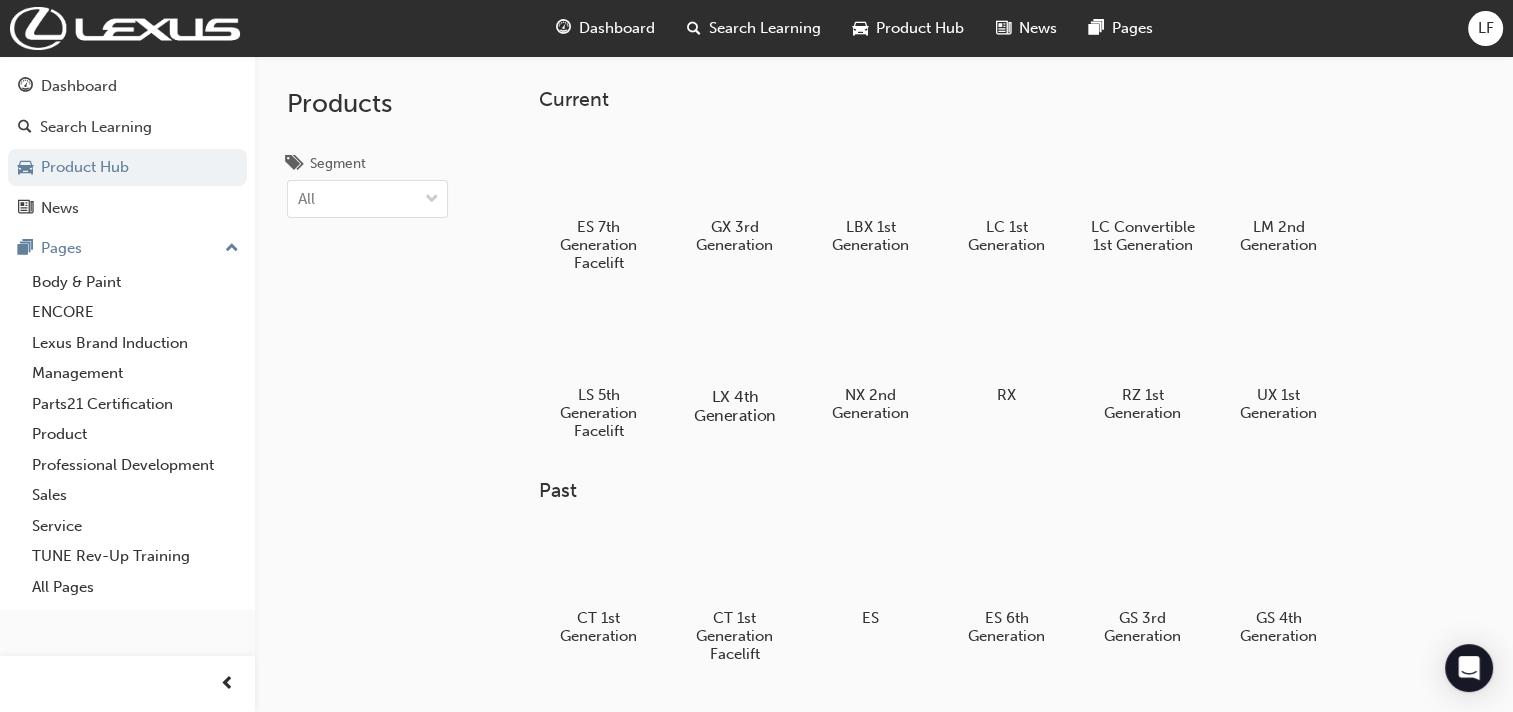 click on "LX 4th Generation" at bounding box center [734, 362] 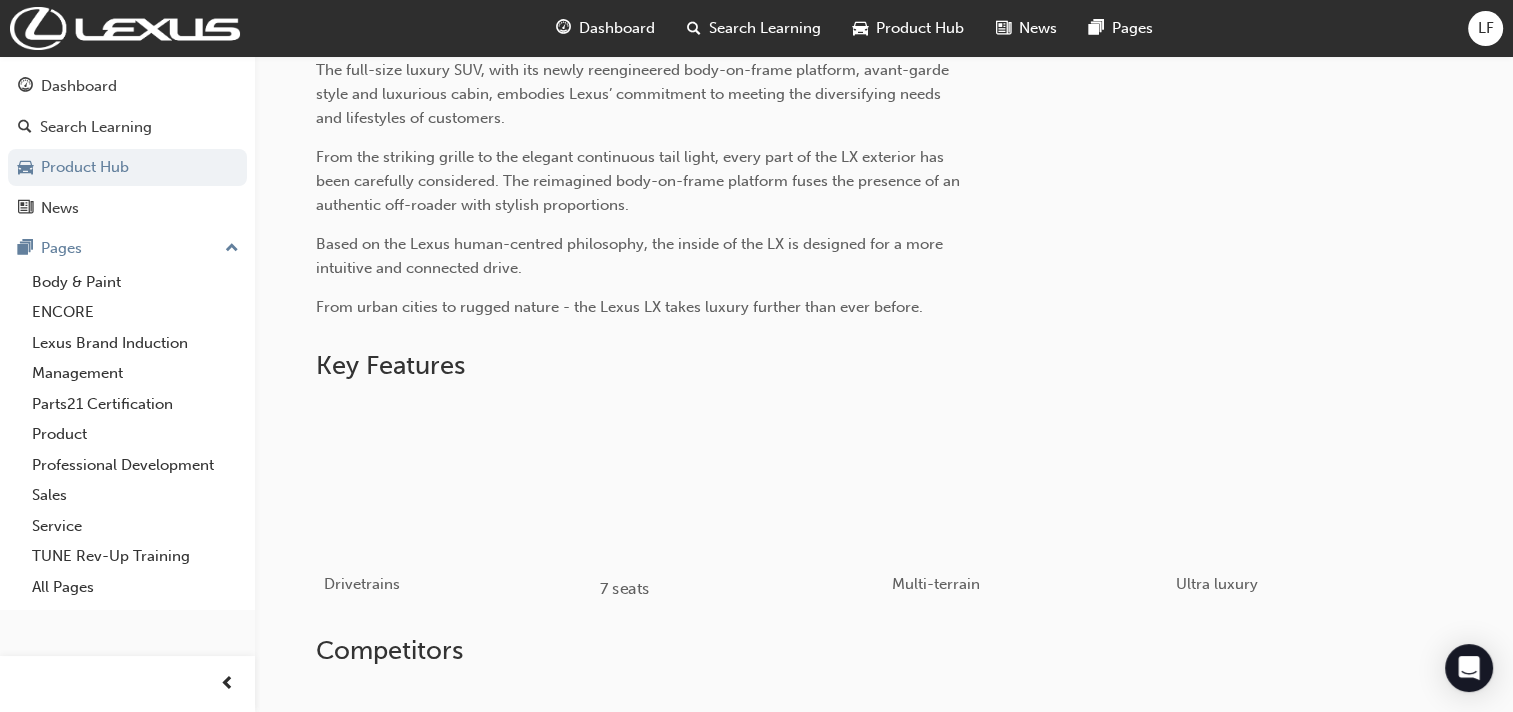 scroll, scrollTop: 800, scrollLeft: 0, axis: vertical 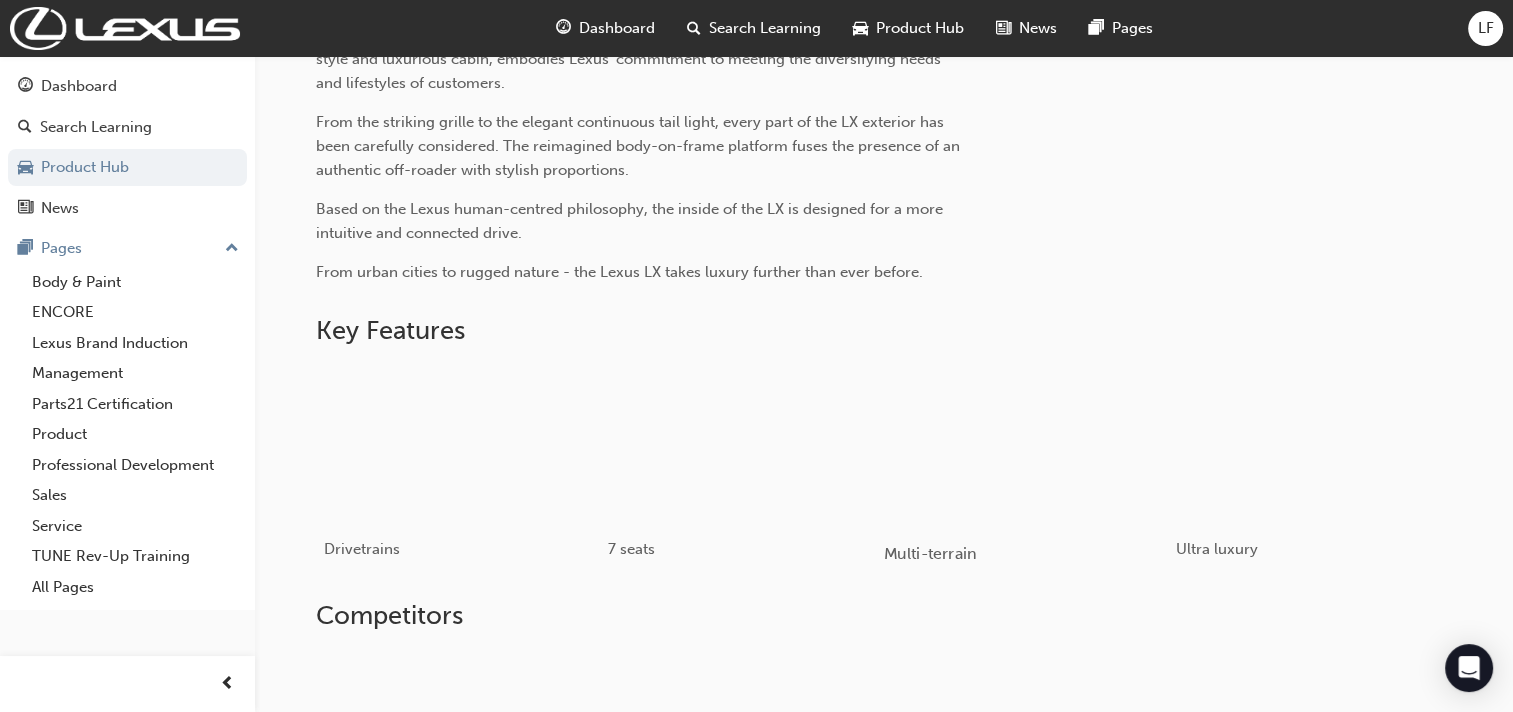 click at bounding box center [1025, 444] 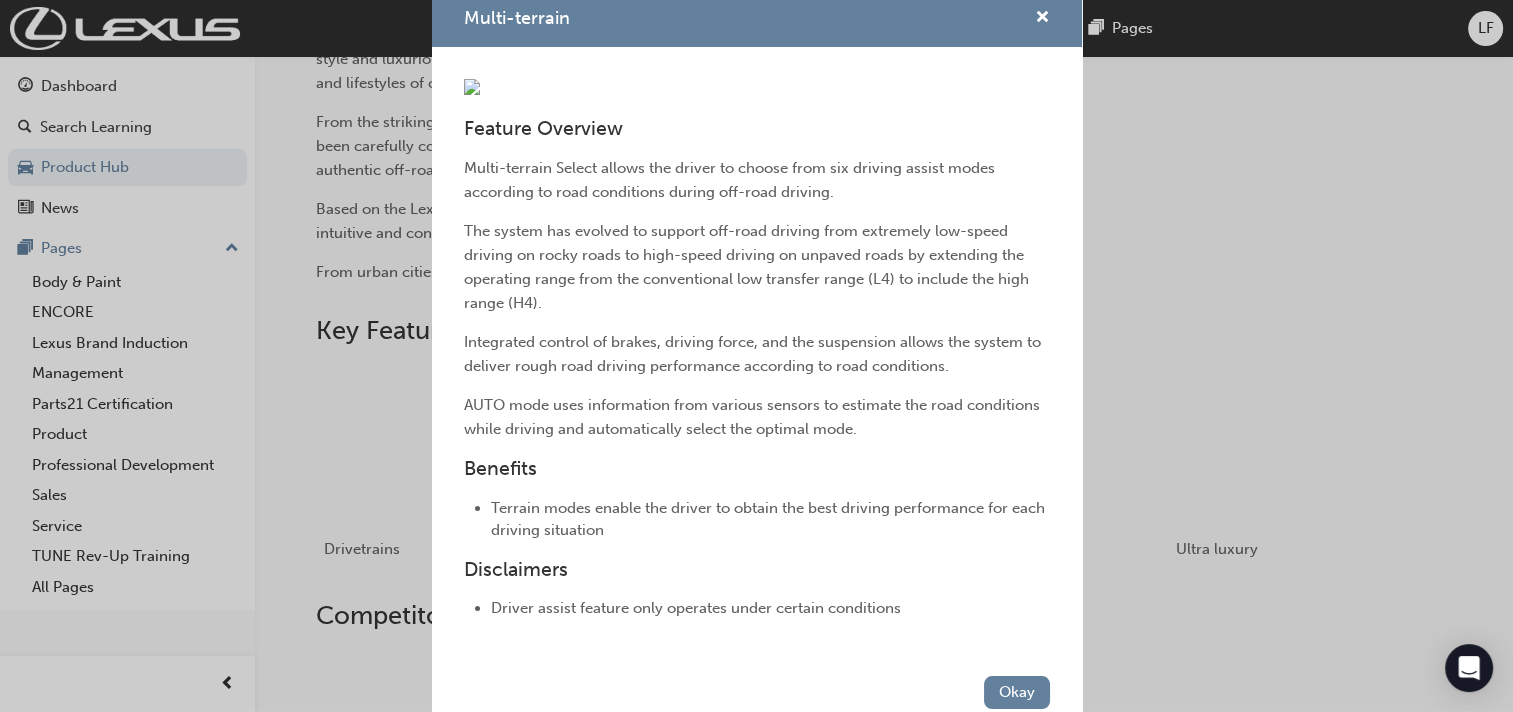 scroll, scrollTop: 0, scrollLeft: 0, axis: both 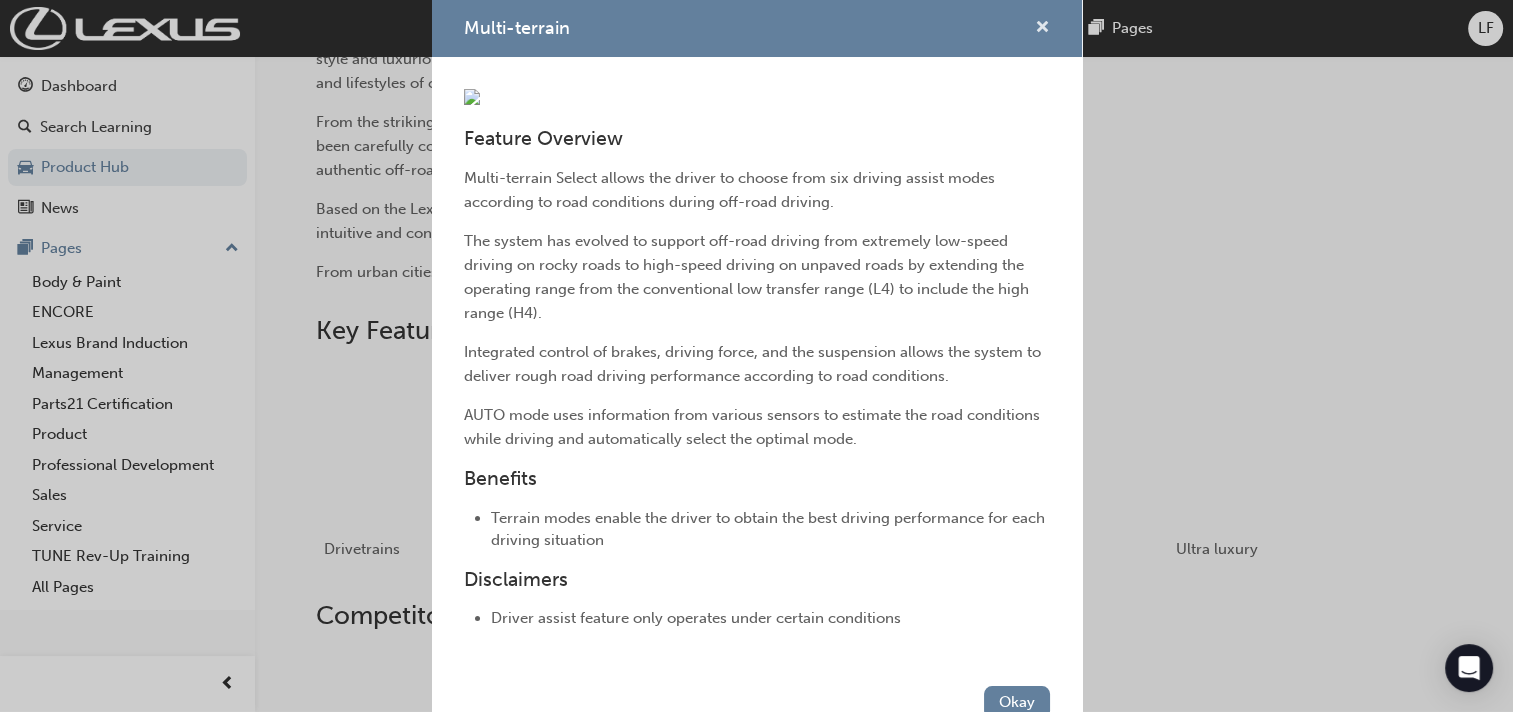 click at bounding box center [1042, 29] 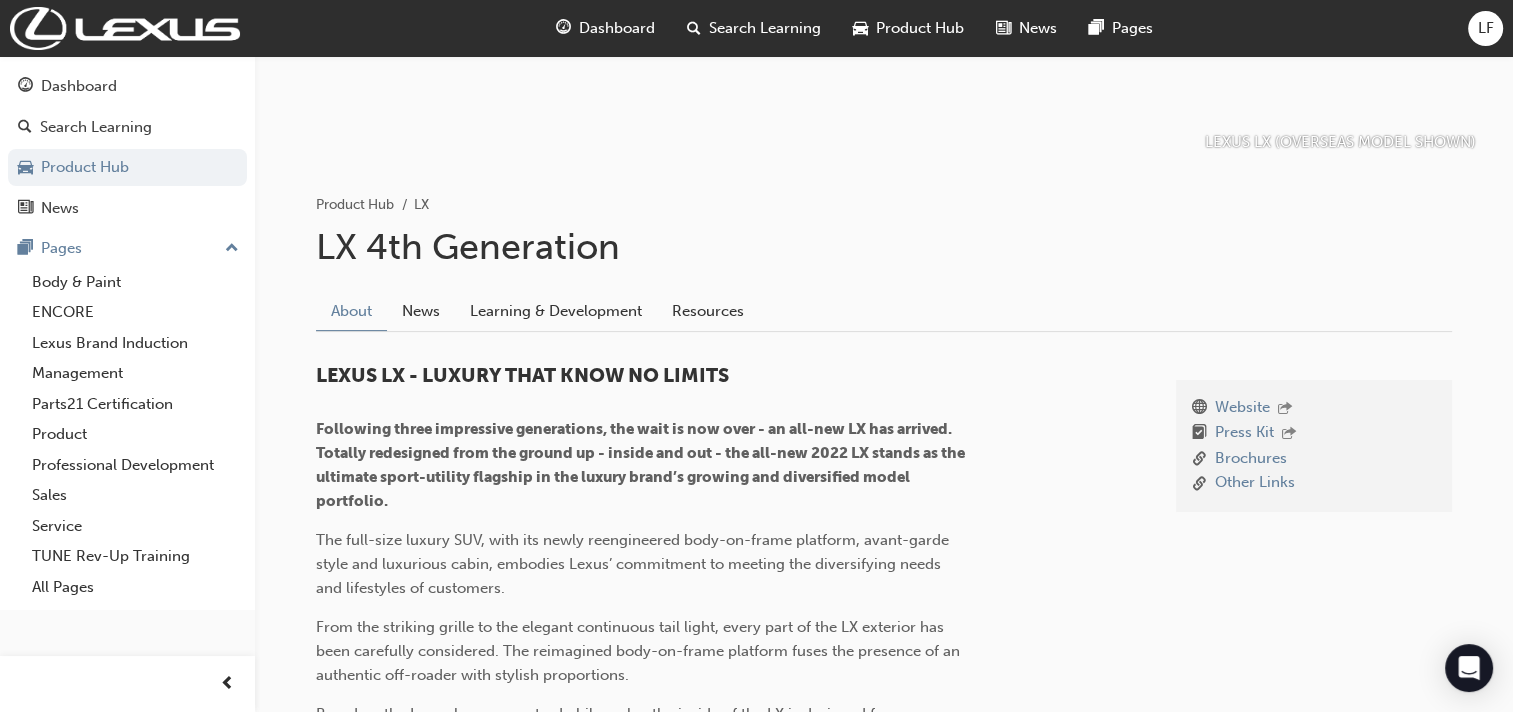 scroll, scrollTop: 300, scrollLeft: 0, axis: vertical 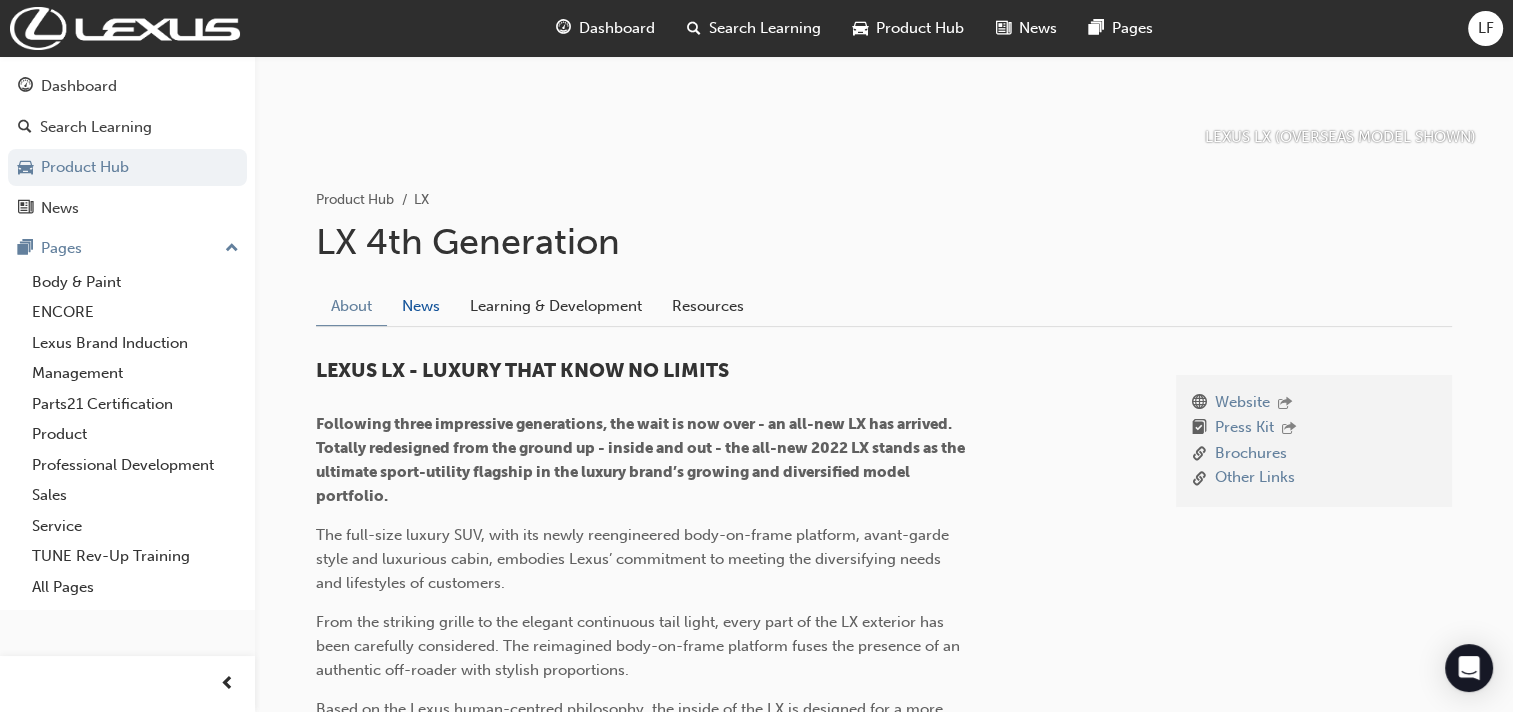 click on "News" at bounding box center (421, 306) 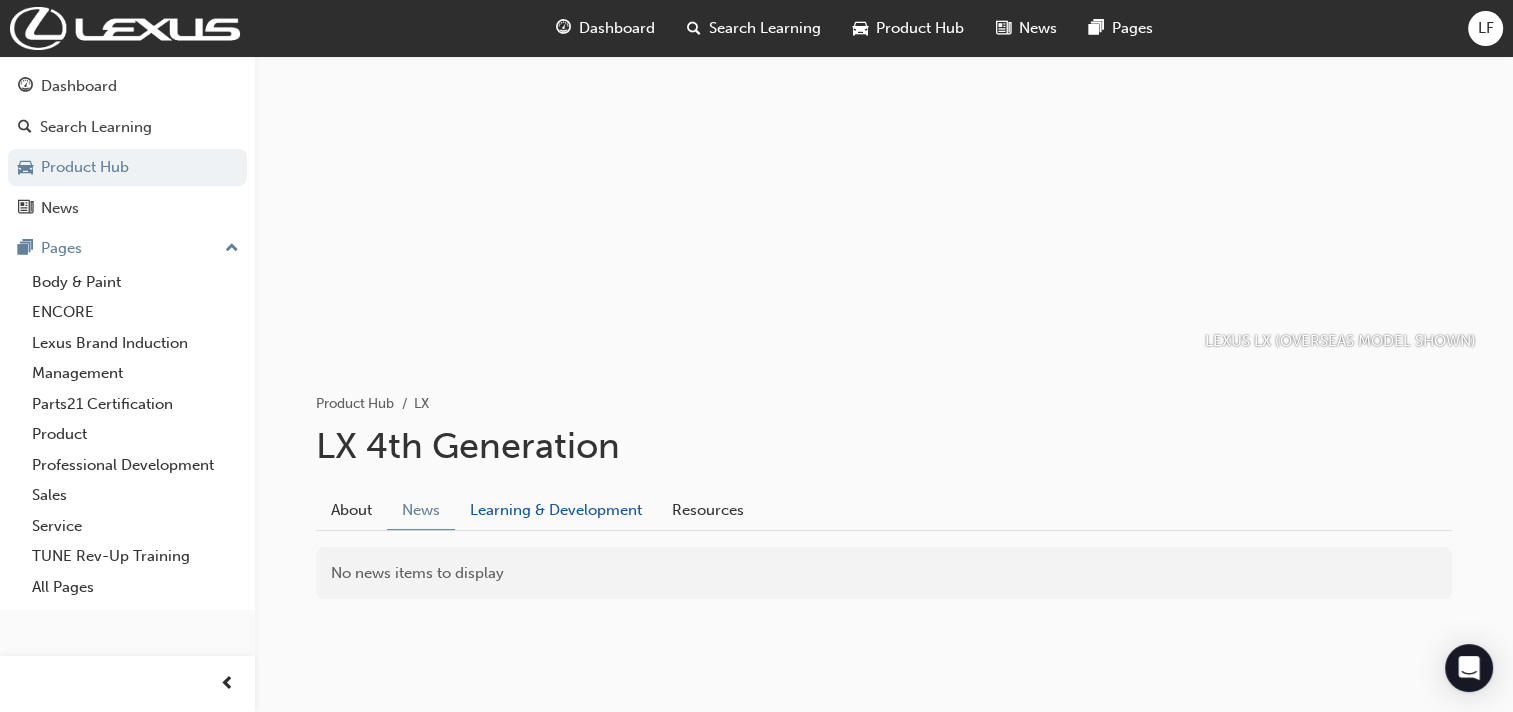 click on "Learning & Development" at bounding box center (556, 510) 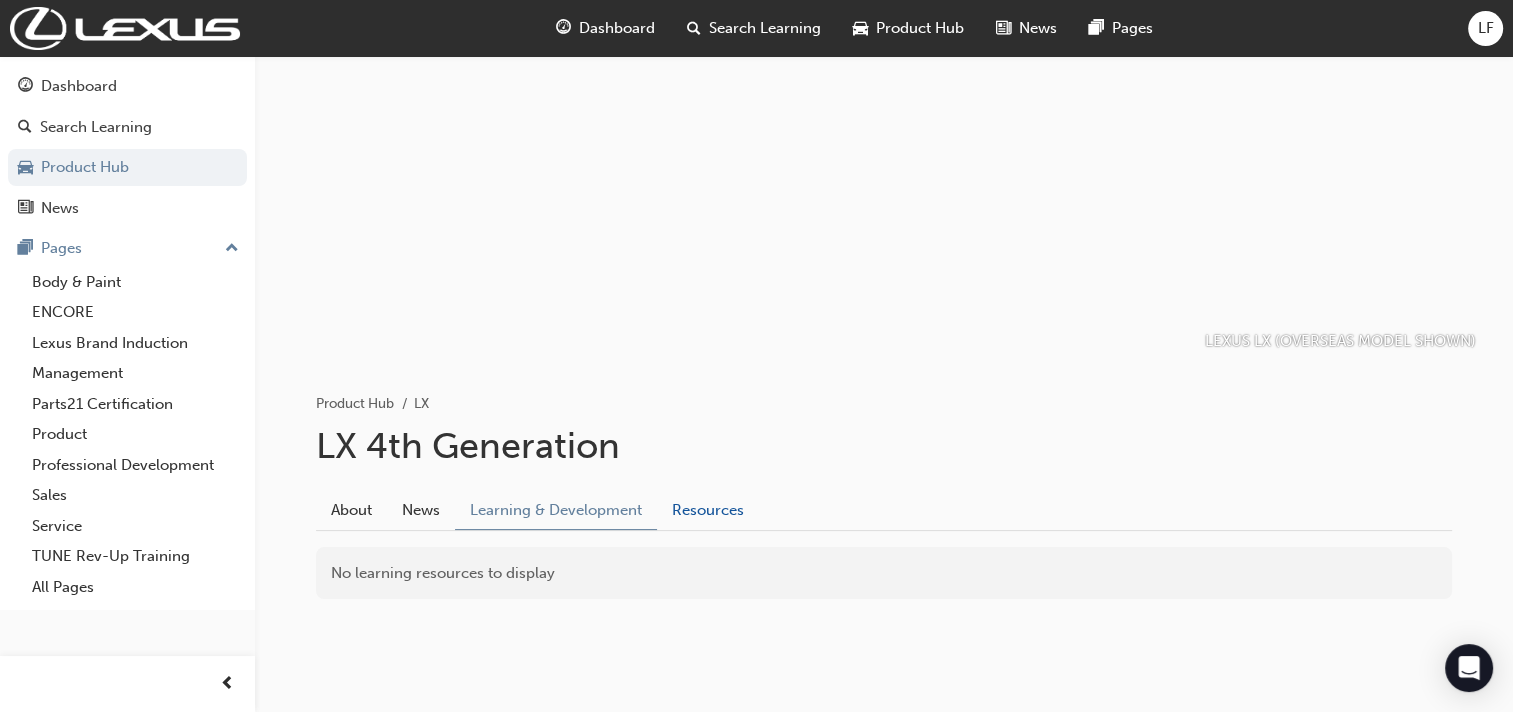 click on "Resources" at bounding box center [708, 510] 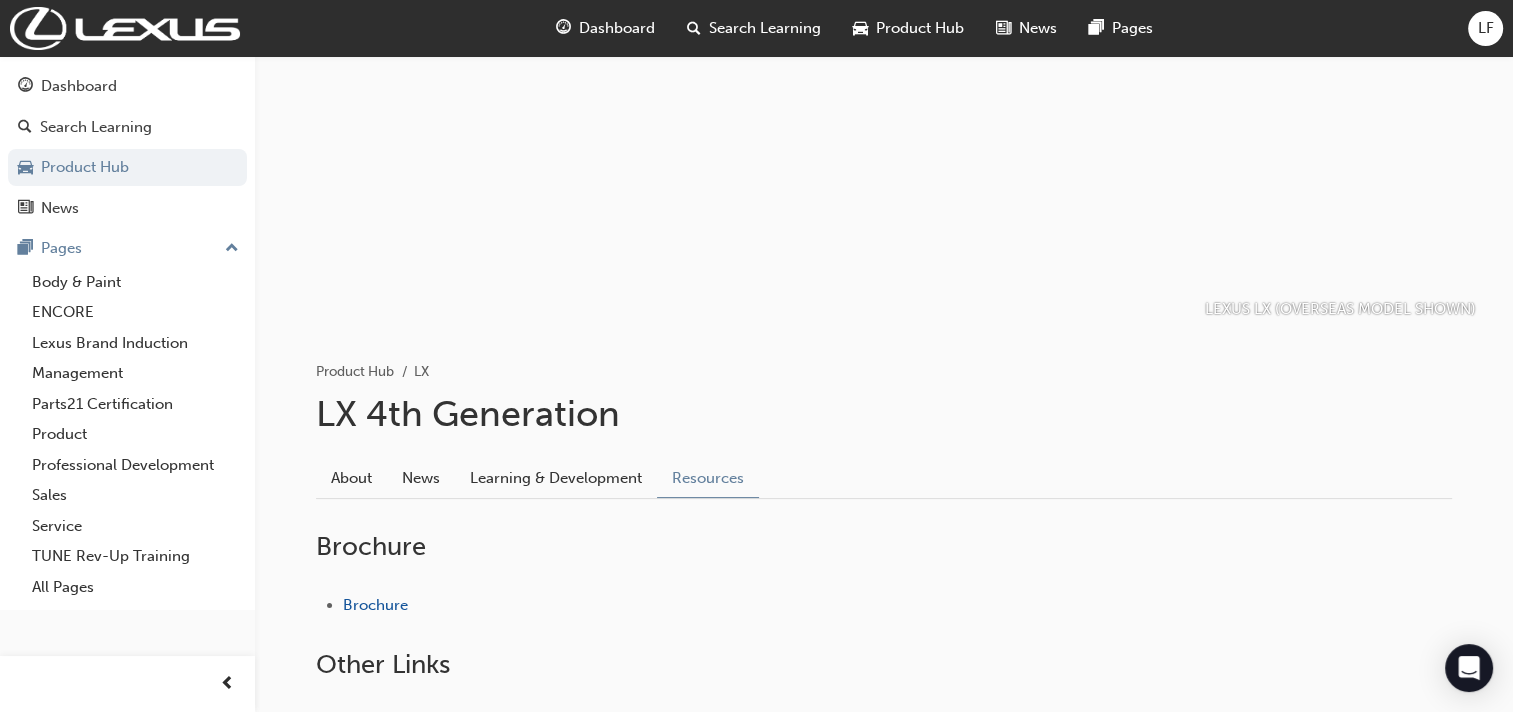 scroll, scrollTop: 0, scrollLeft: 0, axis: both 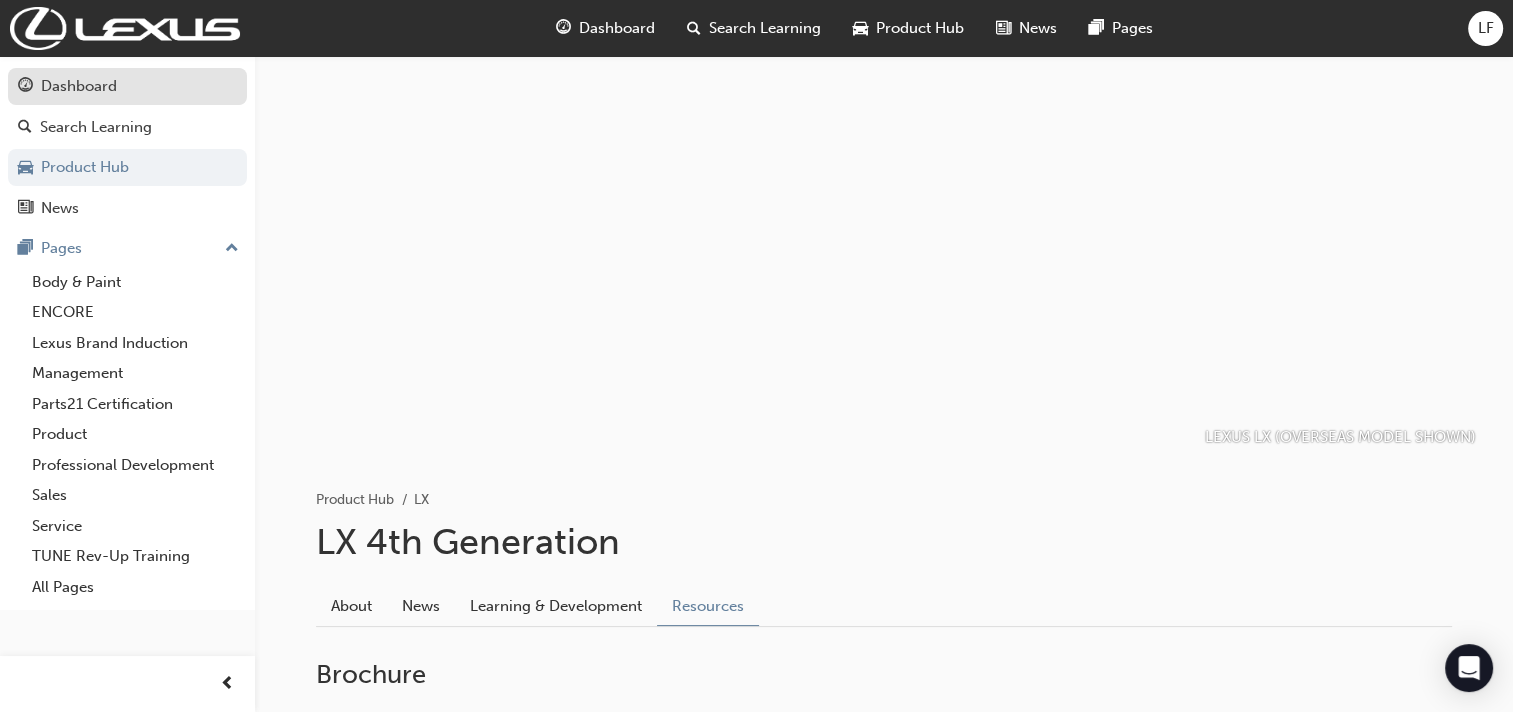 click on "Dashboard" at bounding box center [79, 86] 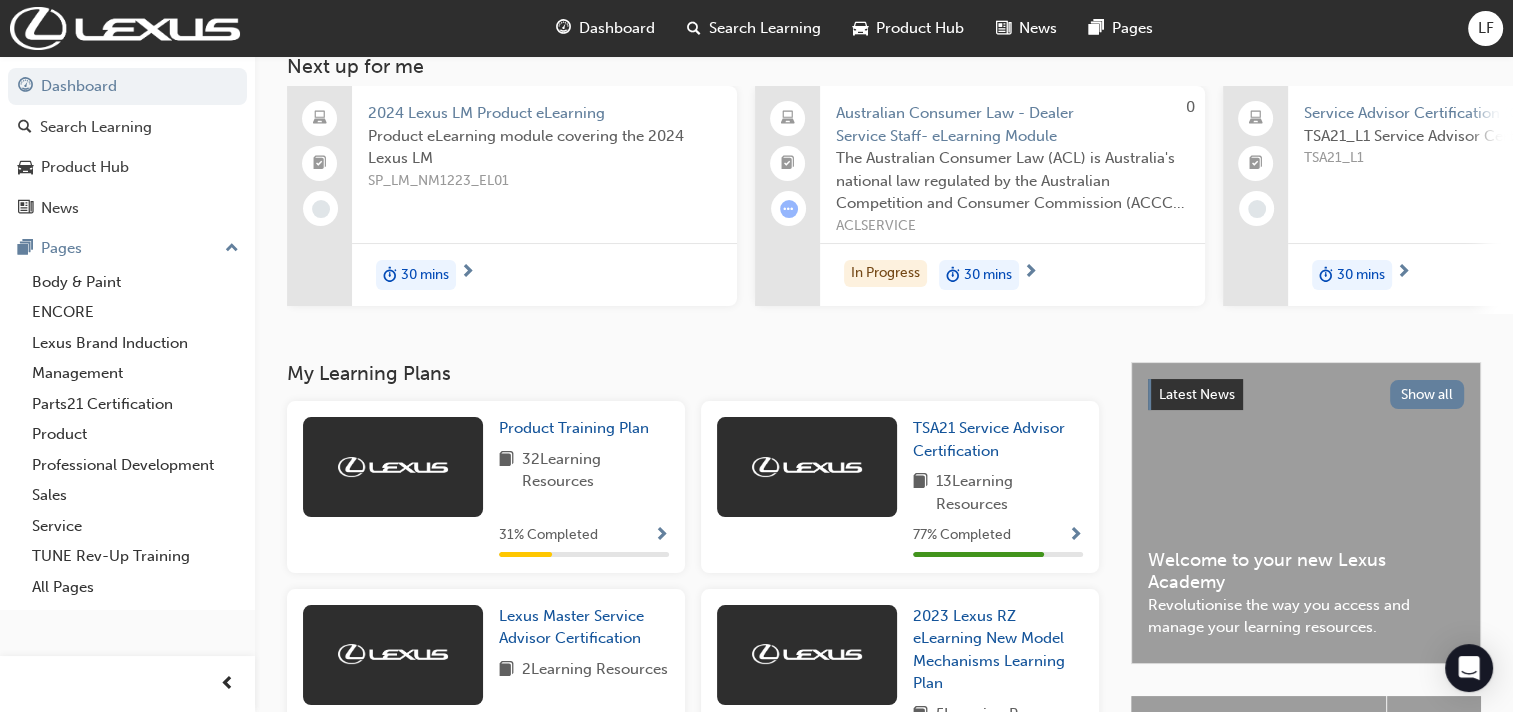 scroll, scrollTop: 0, scrollLeft: 0, axis: both 